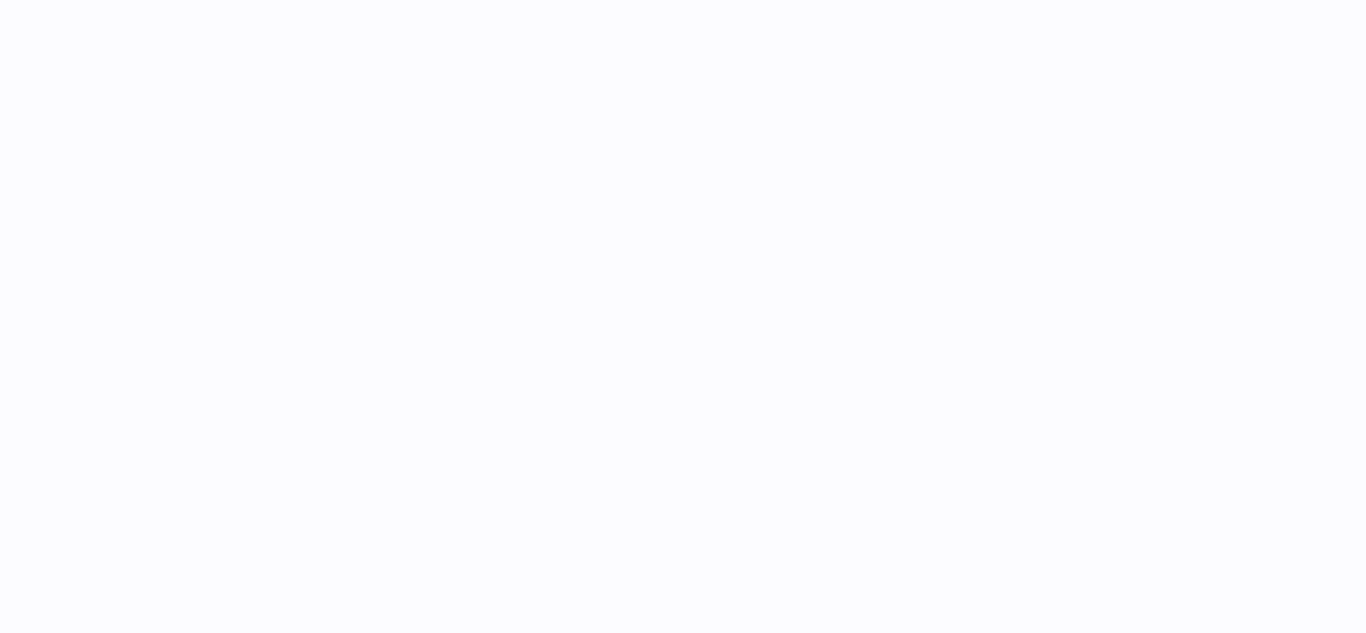 scroll, scrollTop: 0, scrollLeft: 0, axis: both 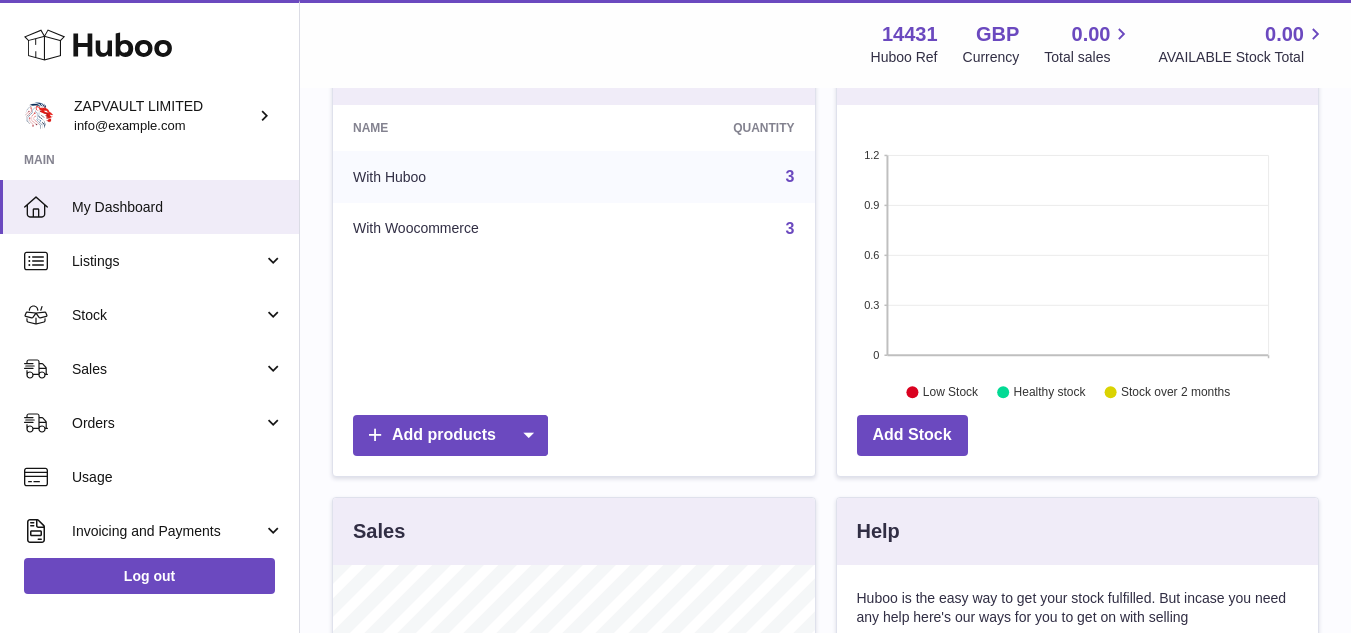 click on "3" at bounding box center [790, 176] 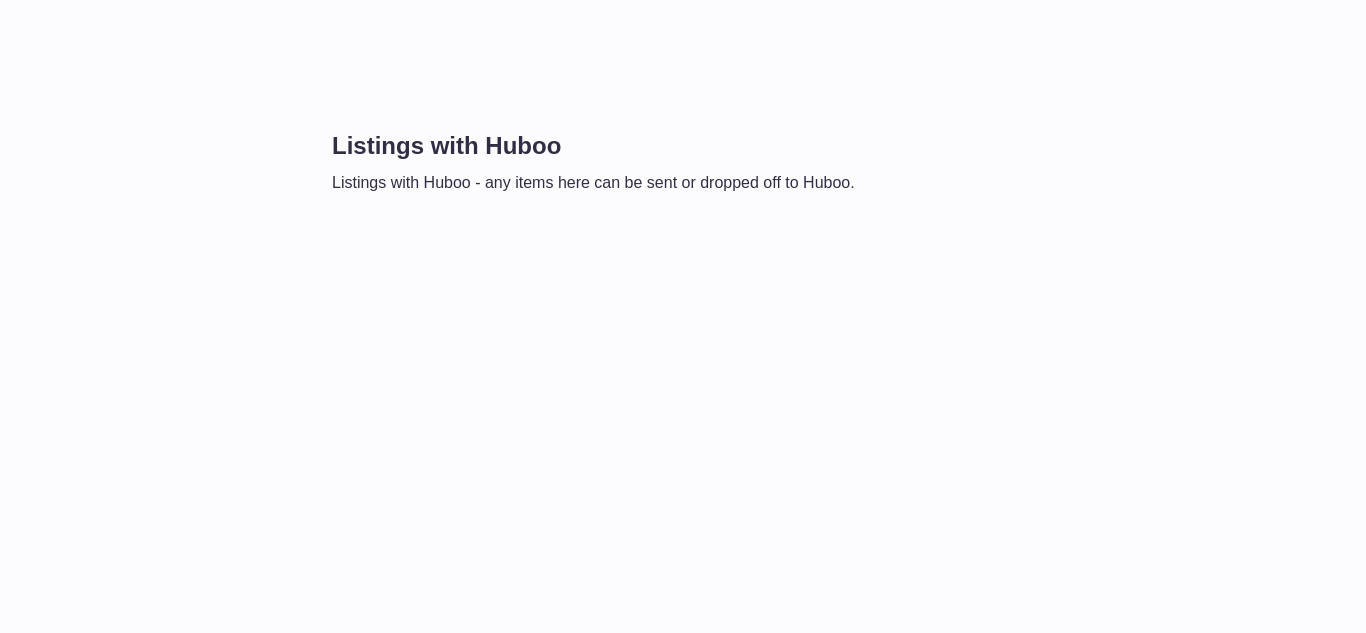 scroll, scrollTop: 0, scrollLeft: 0, axis: both 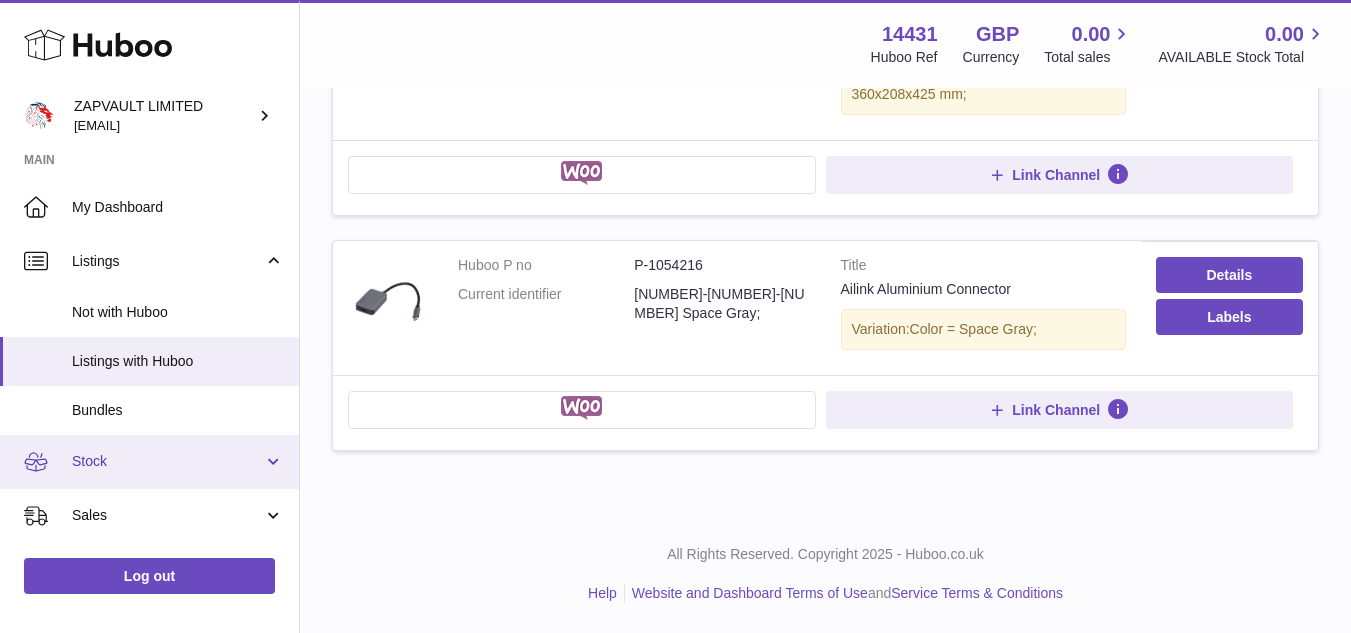 click on "Stock" at bounding box center (167, 461) 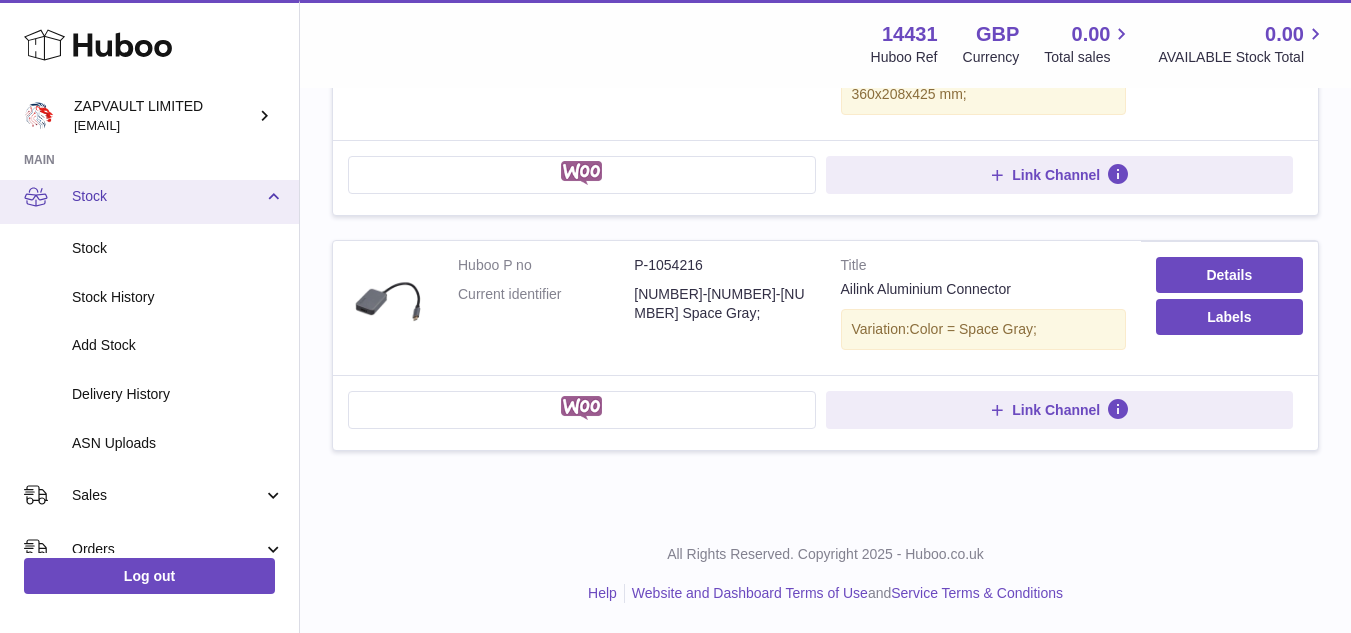 scroll, scrollTop: 332, scrollLeft: 0, axis: vertical 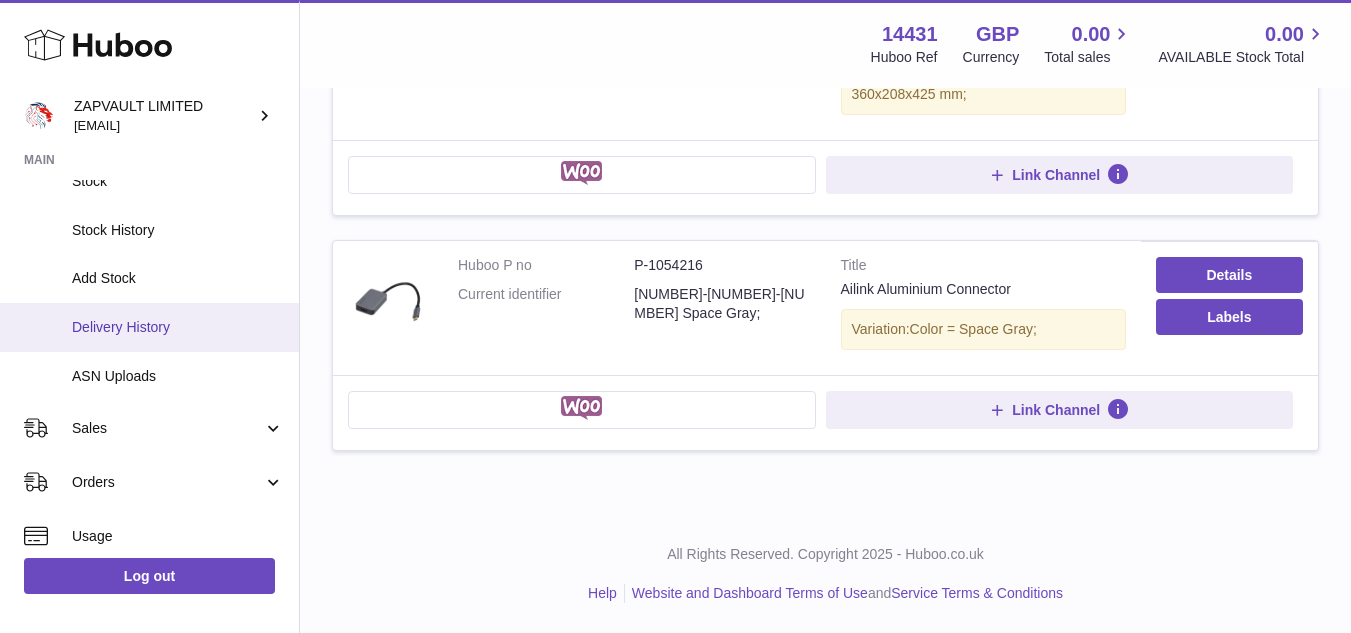 click on "Delivery History" at bounding box center (178, 327) 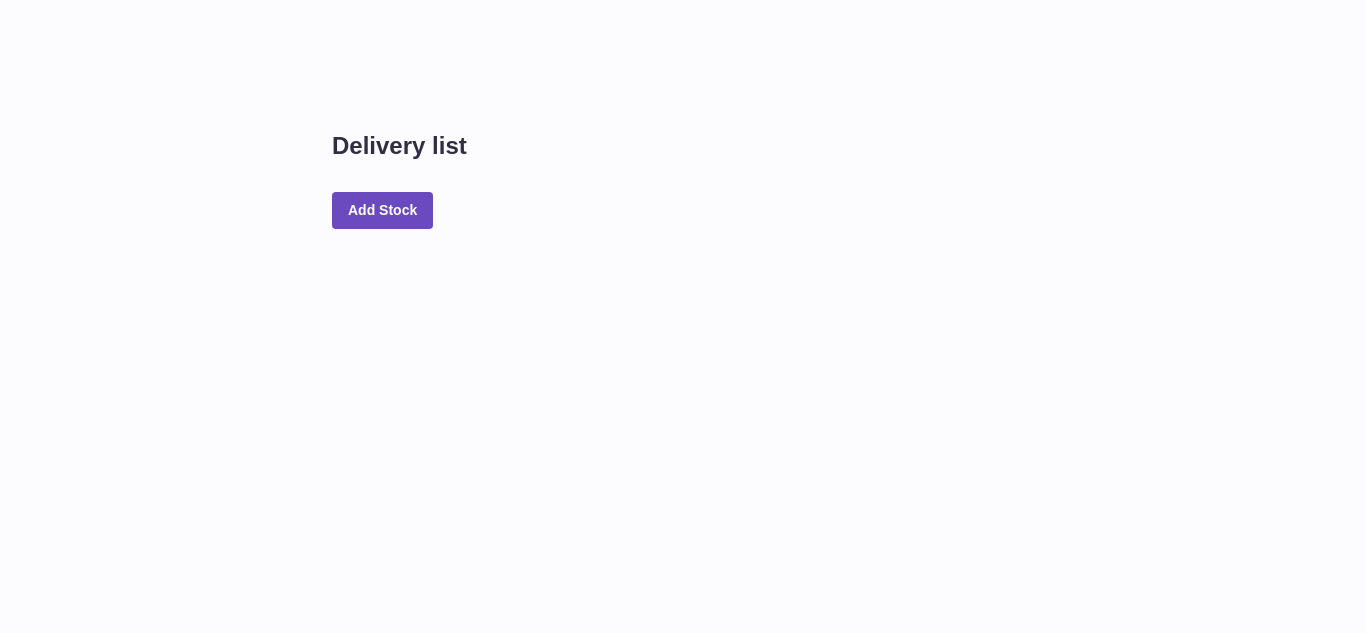 scroll, scrollTop: 0, scrollLeft: 0, axis: both 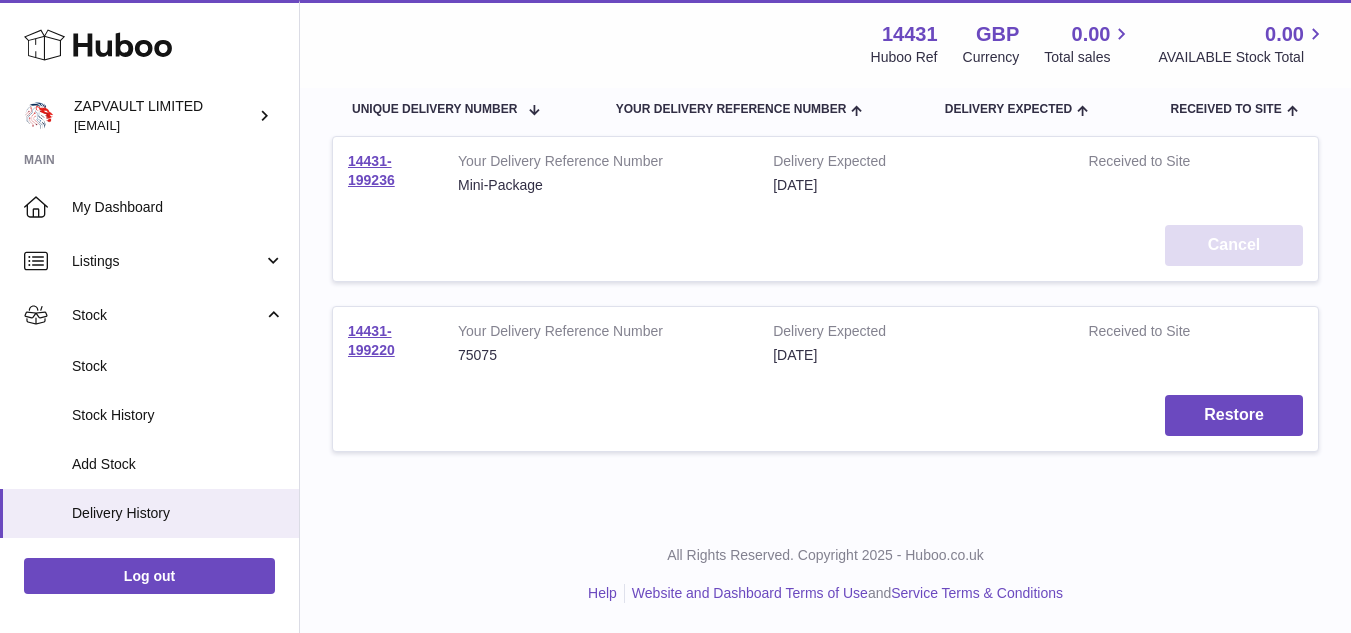 click on "Cancel" at bounding box center (1234, 245) 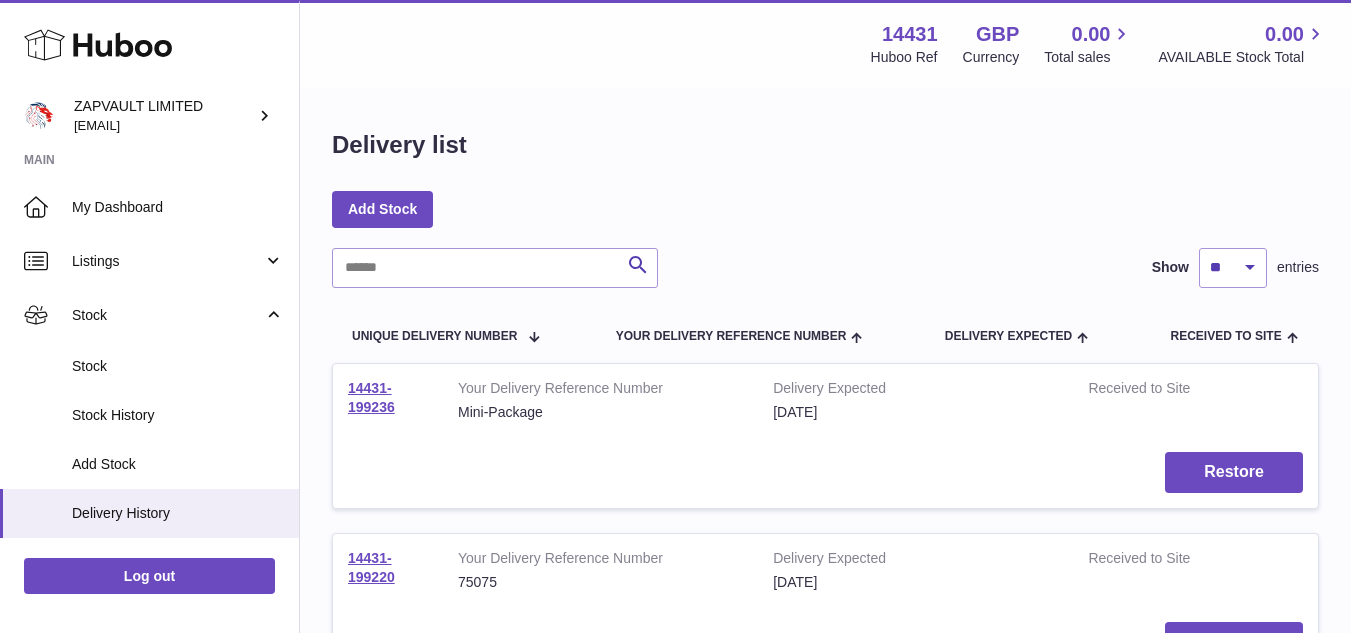 scroll, scrollTop: 0, scrollLeft: 0, axis: both 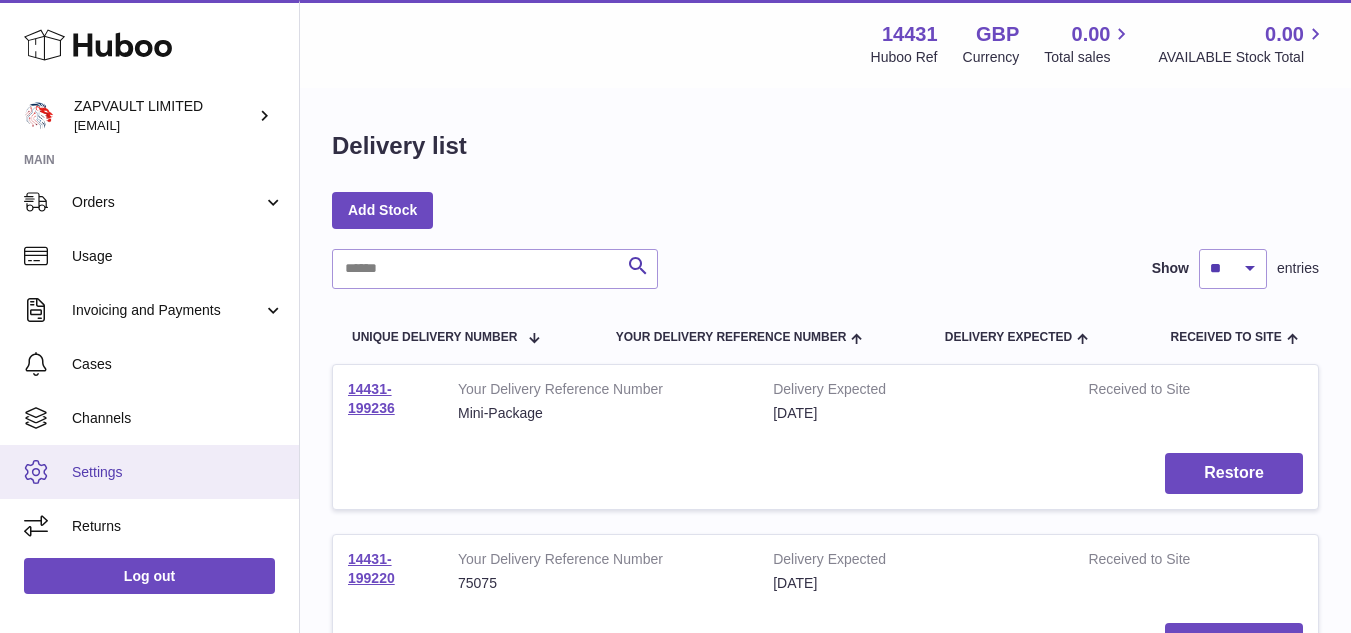 click on "Settings" at bounding box center [178, 472] 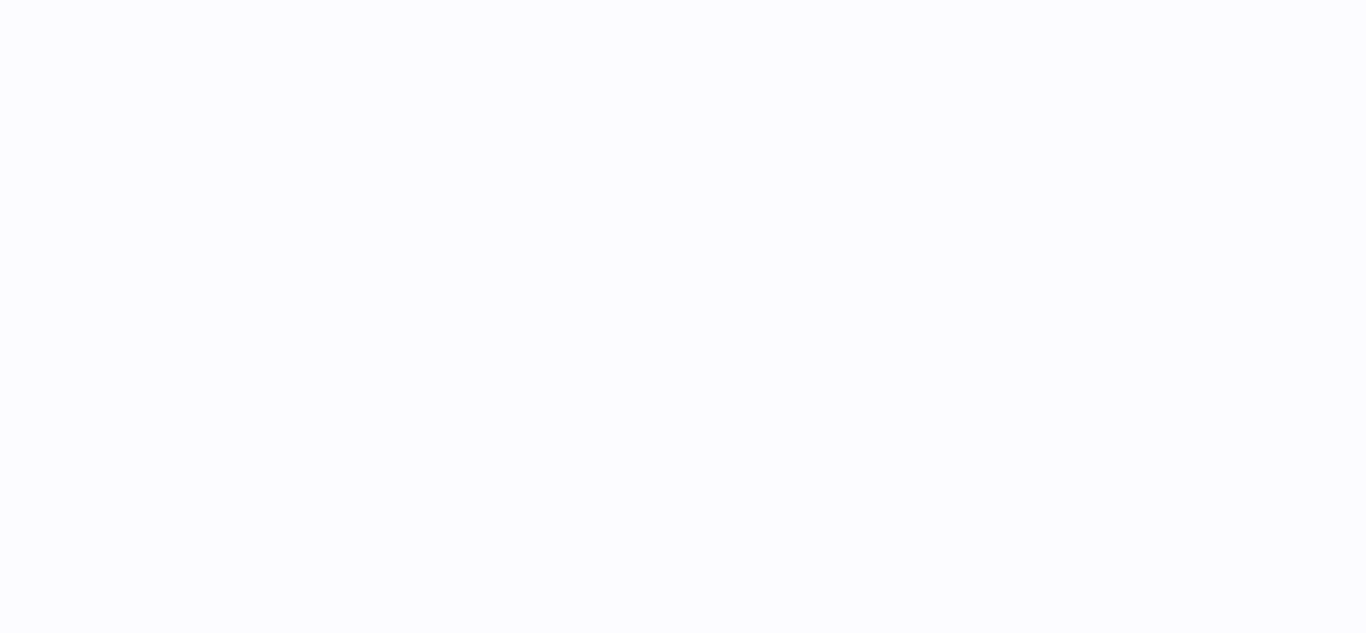 scroll, scrollTop: 0, scrollLeft: 0, axis: both 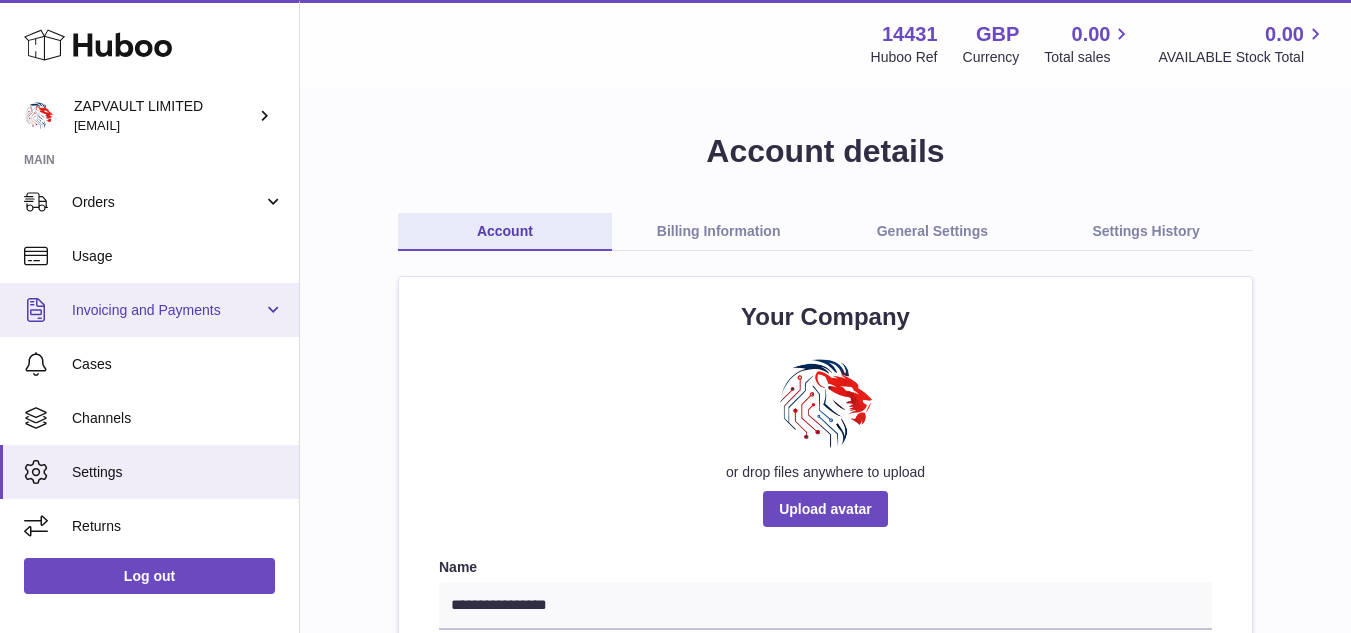 click on "Invoicing and Payments" at bounding box center (149, 310) 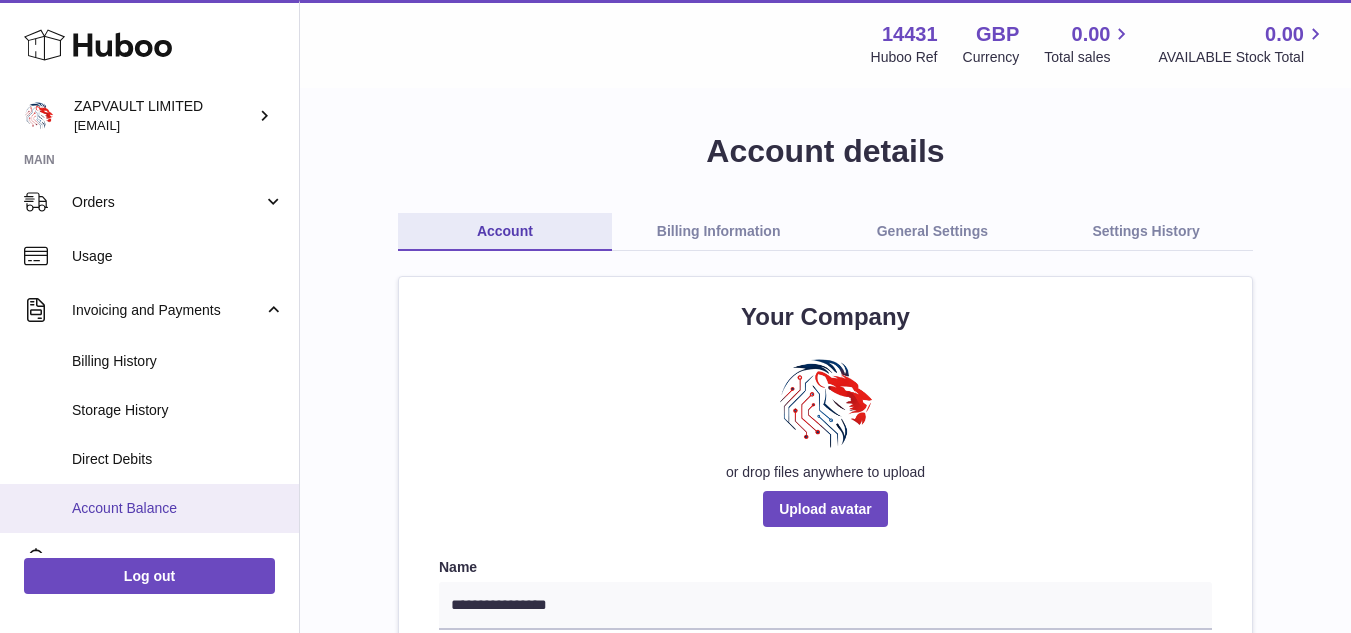 click on "Account Balance" at bounding box center [178, 508] 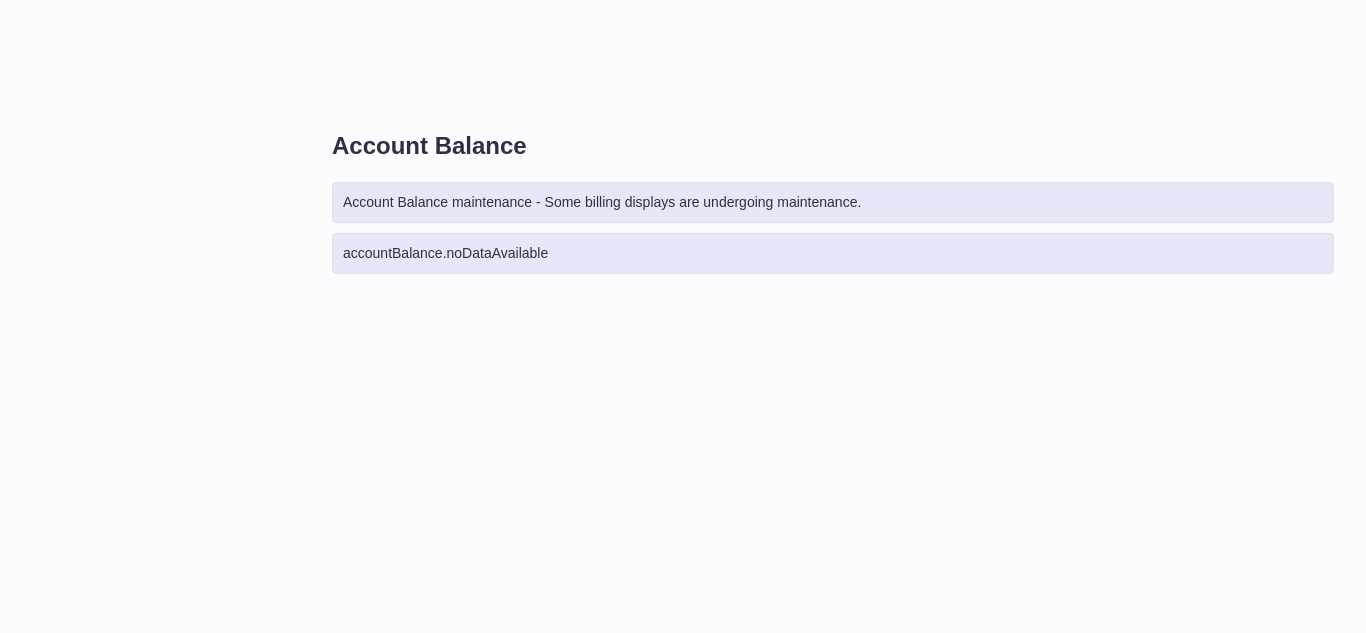 scroll, scrollTop: 0, scrollLeft: 0, axis: both 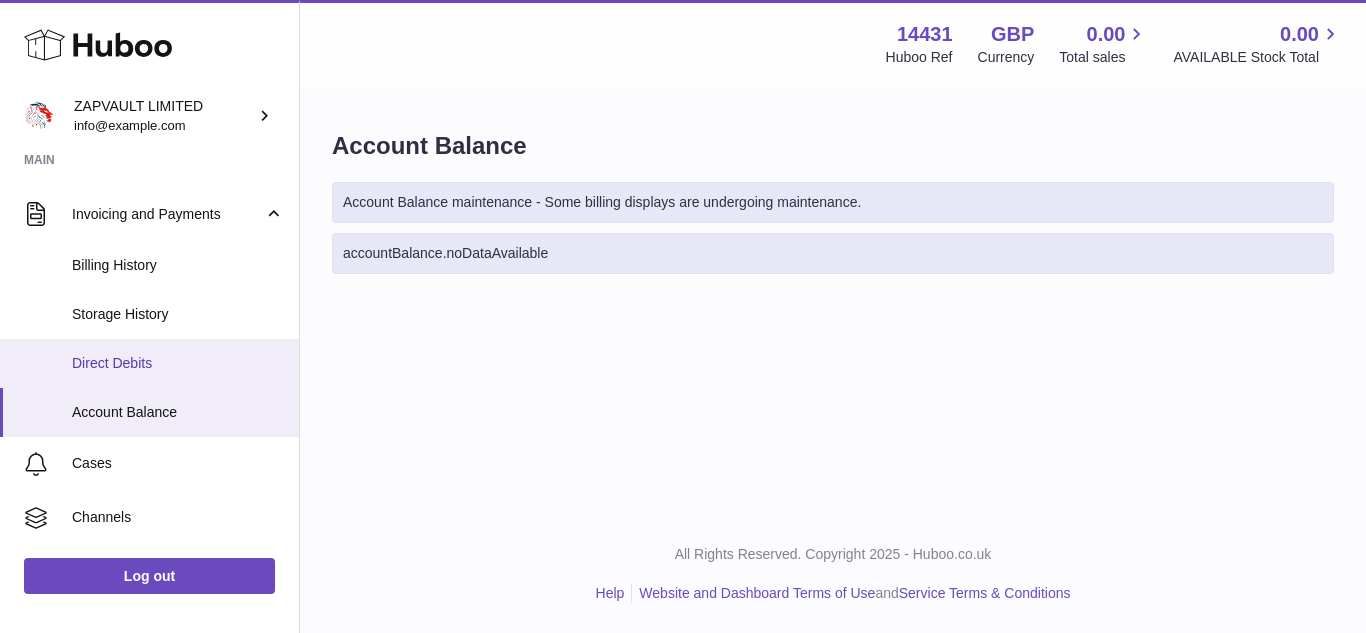 click on "Direct Debits" at bounding box center (178, 363) 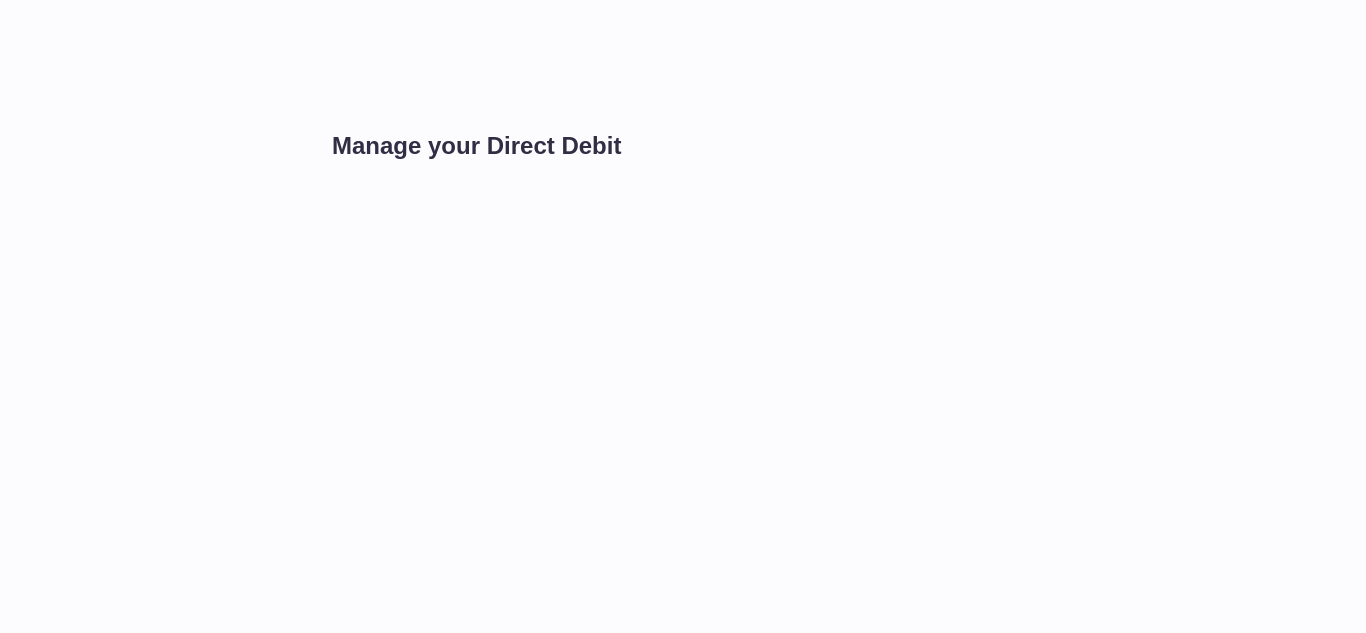 scroll, scrollTop: 0, scrollLeft: 0, axis: both 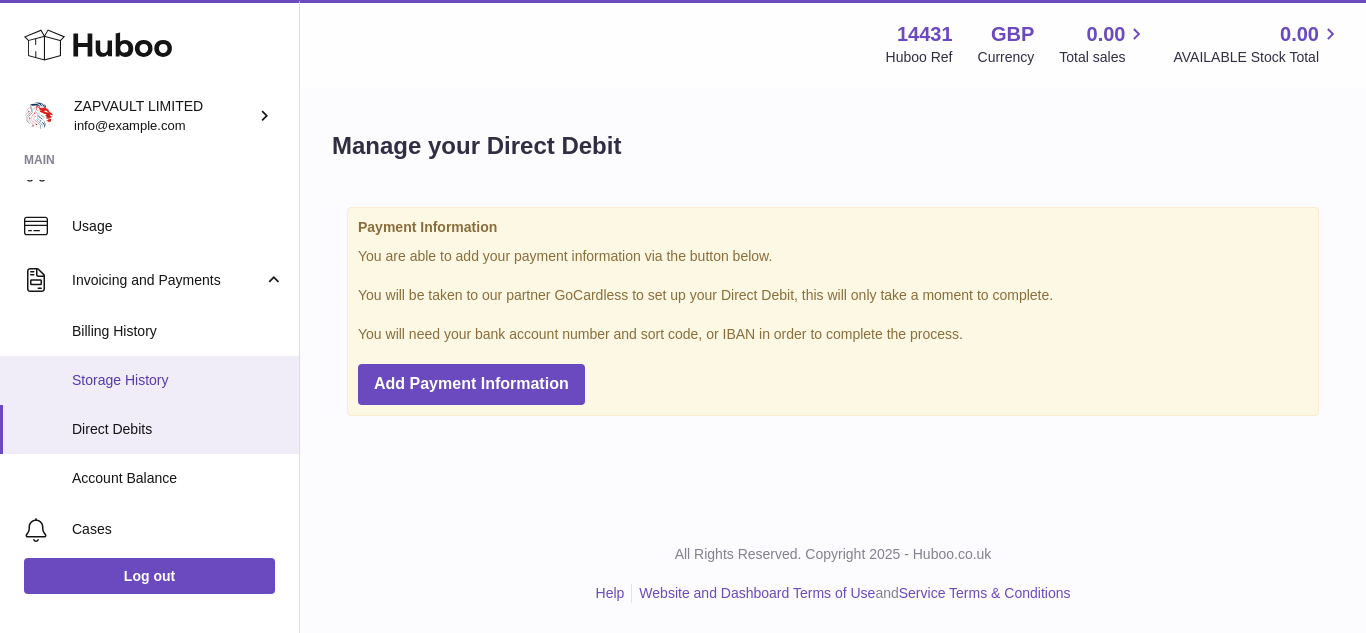 click on "Storage History" at bounding box center [178, 380] 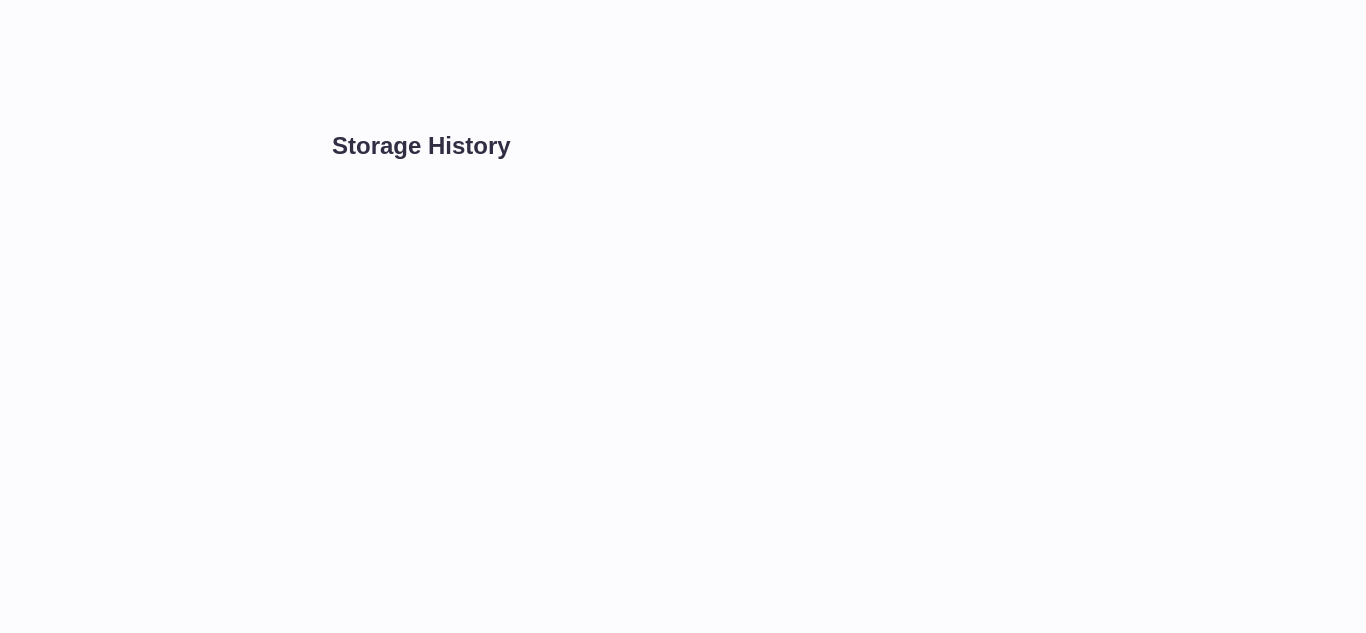 scroll, scrollTop: 0, scrollLeft: 0, axis: both 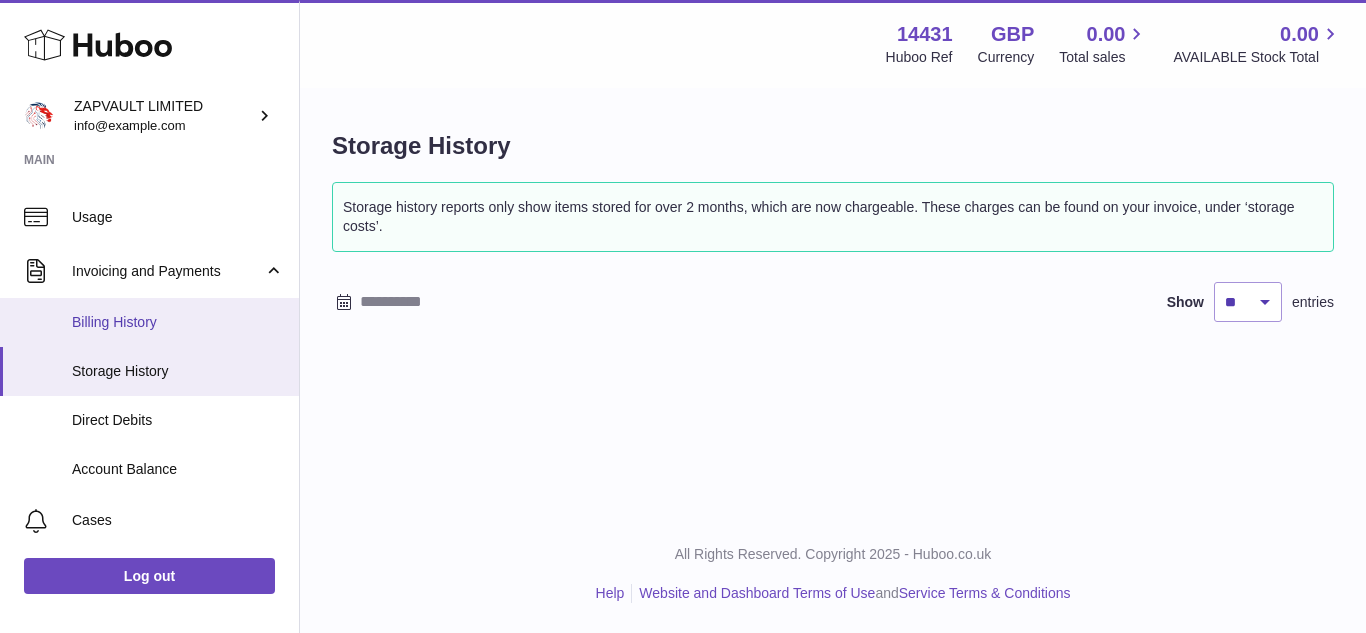 click on "Billing History" at bounding box center (178, 322) 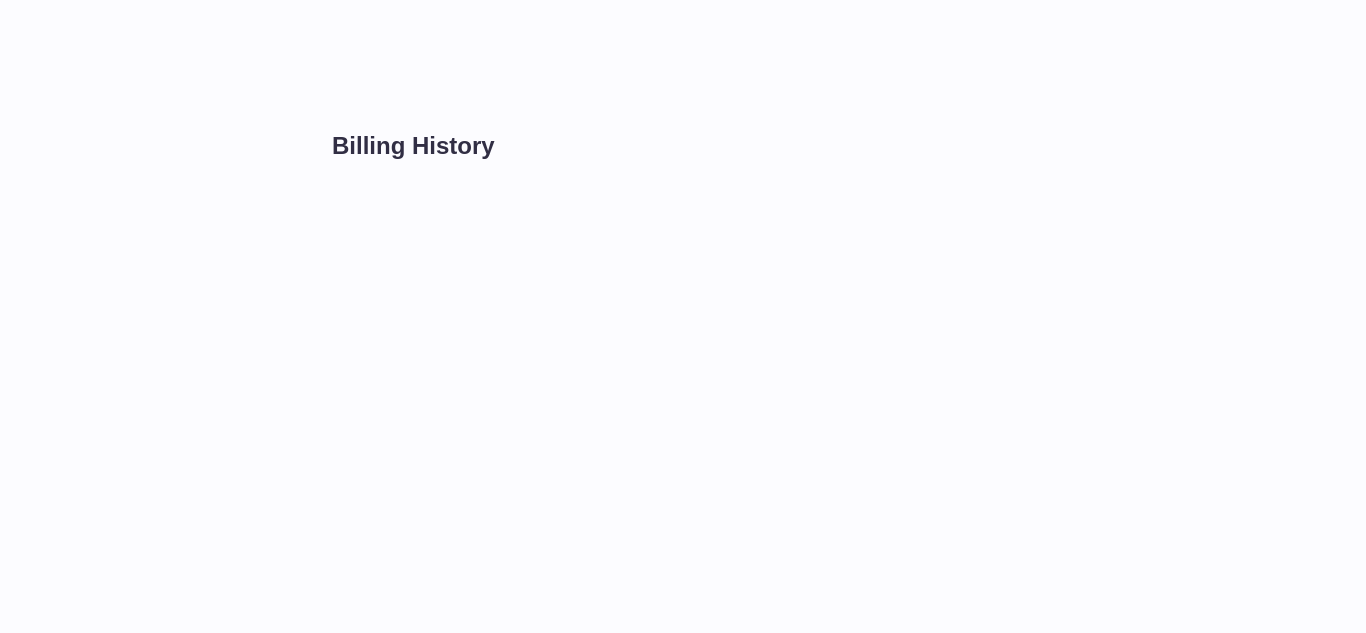 scroll, scrollTop: 0, scrollLeft: 0, axis: both 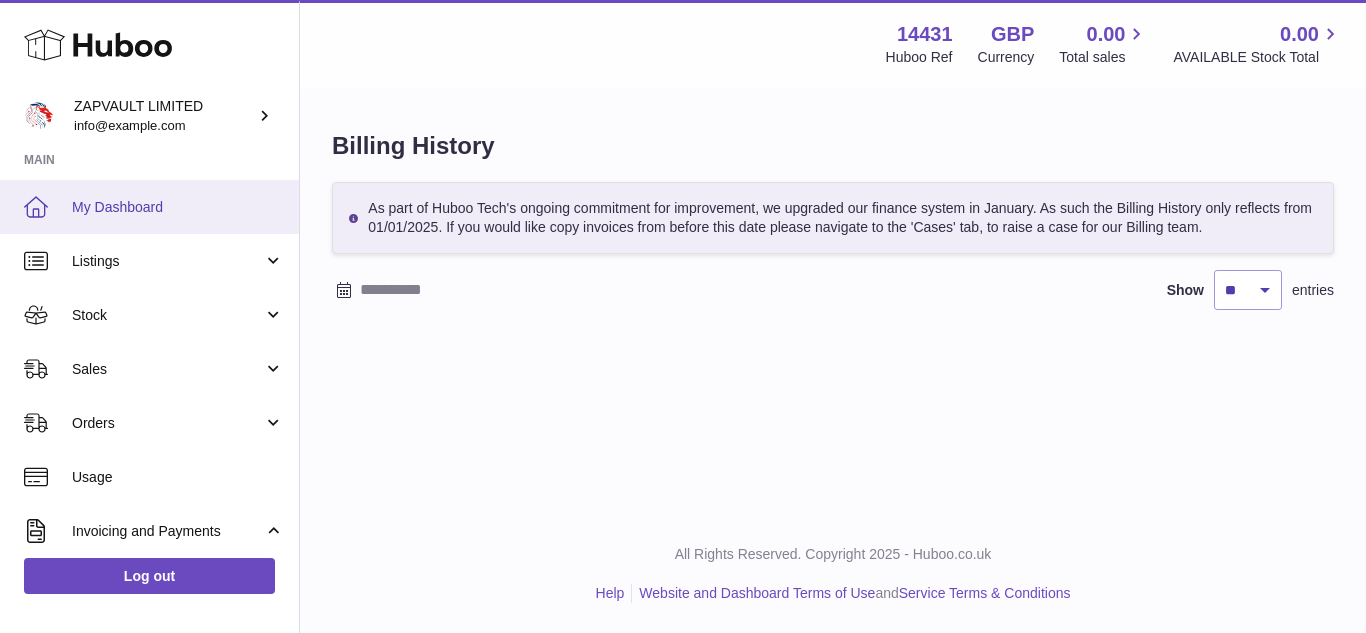 click on "My Dashboard" at bounding box center [178, 207] 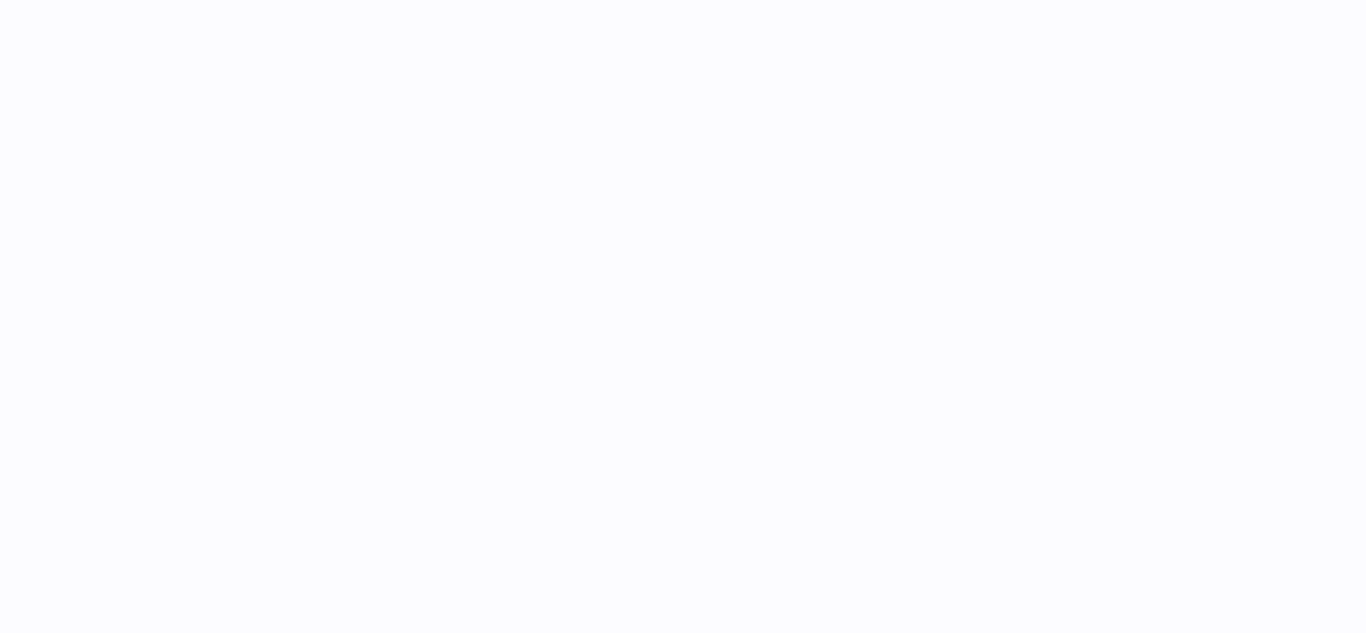 scroll, scrollTop: 0, scrollLeft: 0, axis: both 